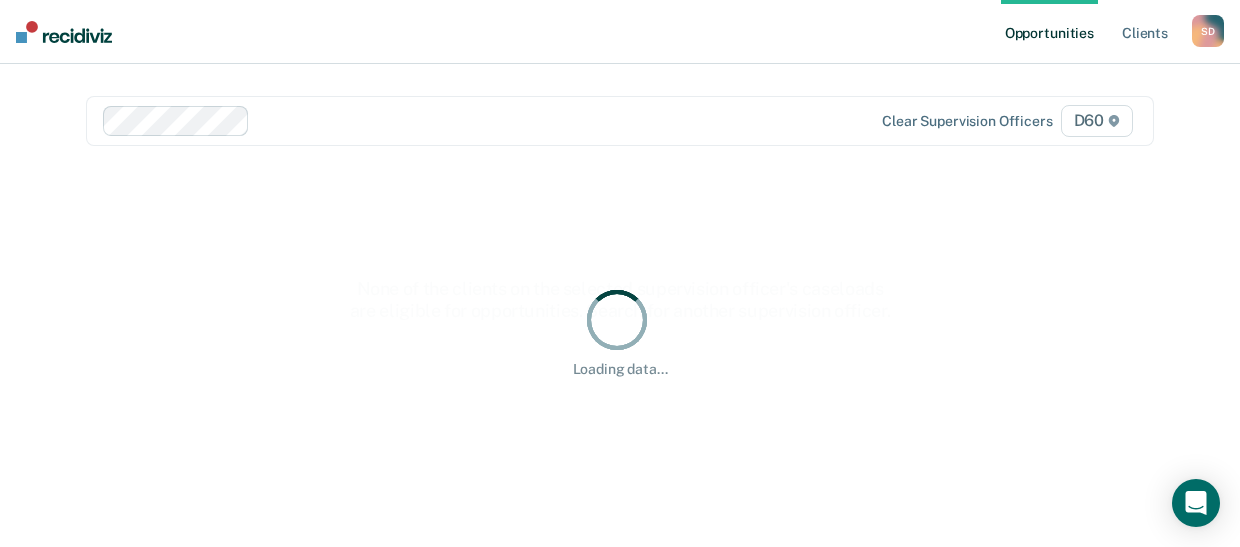 scroll, scrollTop: 0, scrollLeft: 0, axis: both 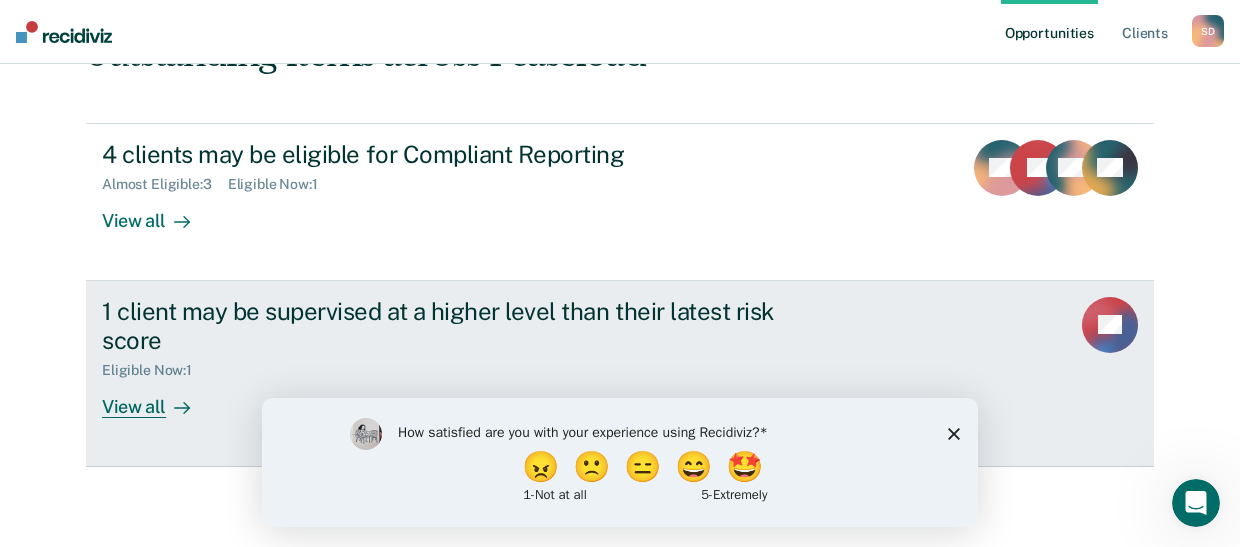 click on "View all" at bounding box center [158, 398] 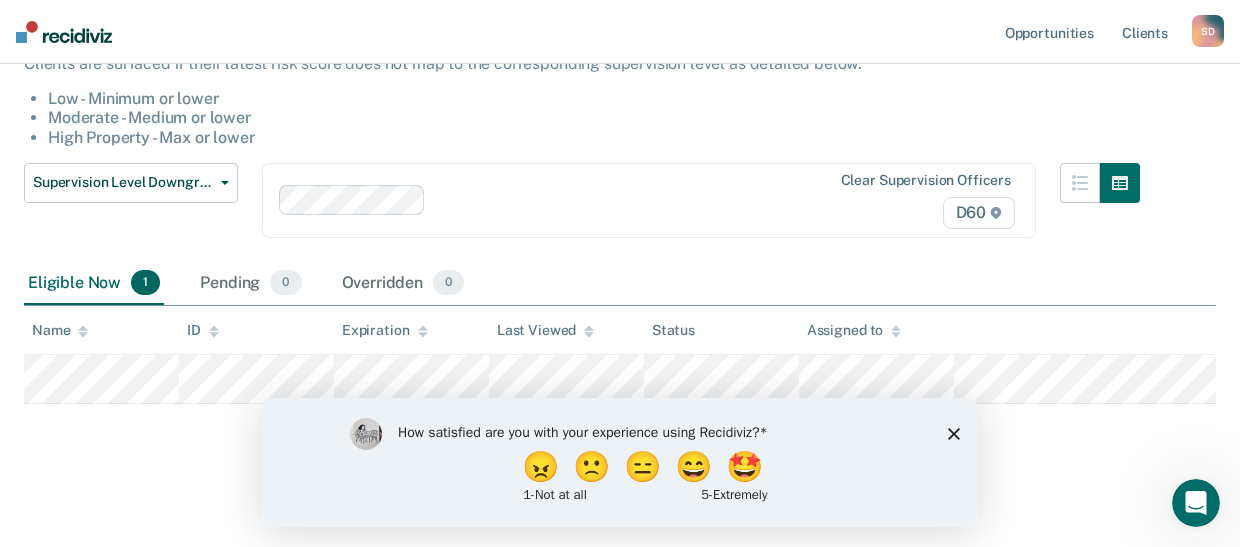 scroll, scrollTop: 196, scrollLeft: 0, axis: vertical 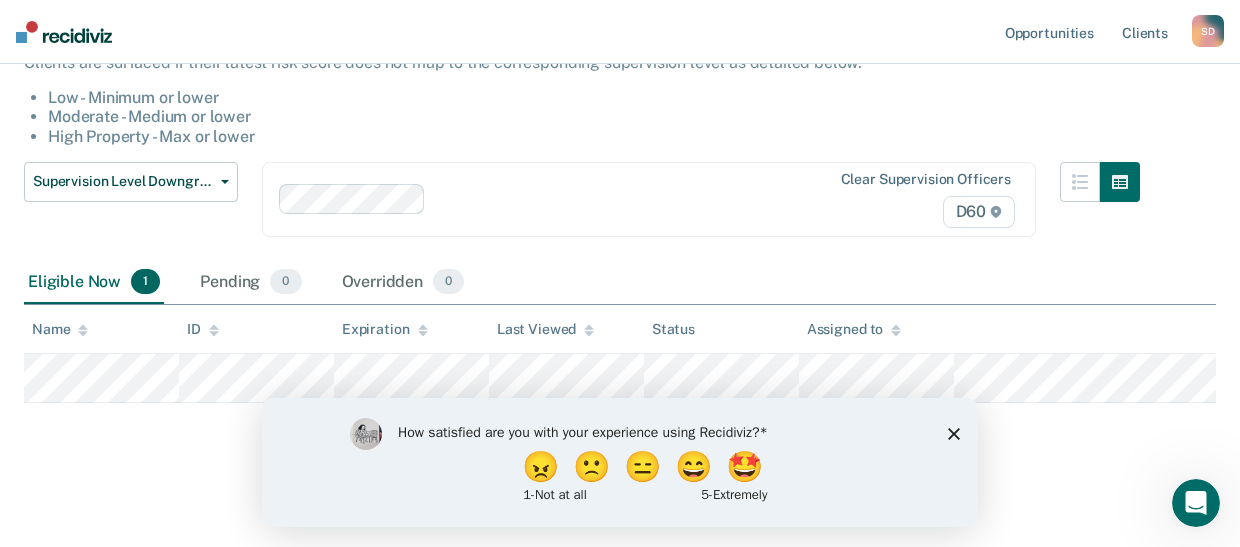 click 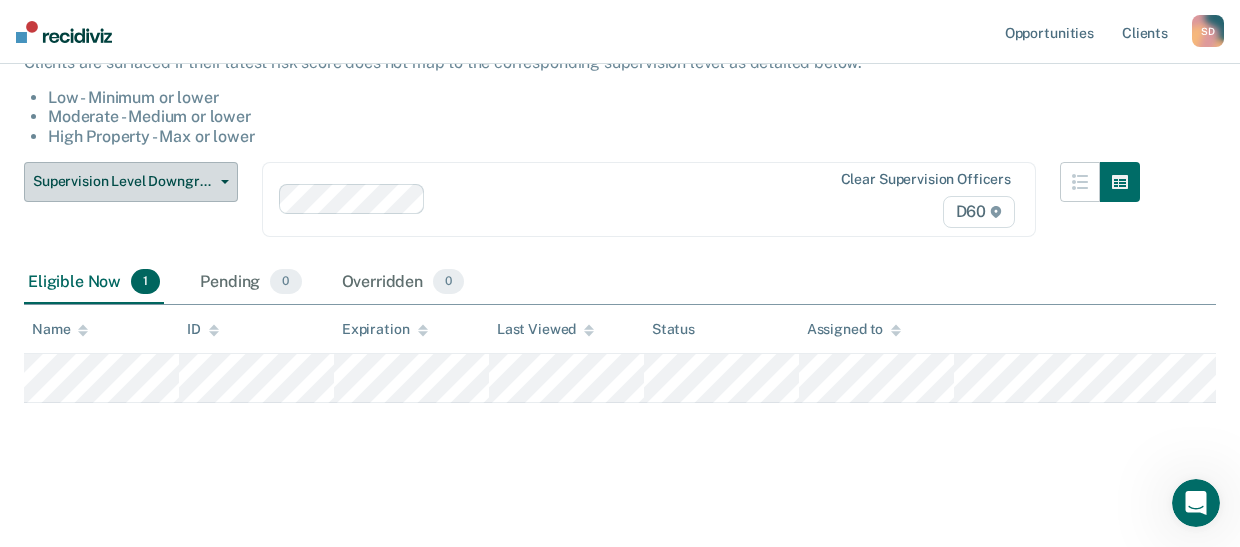 click on "Supervision Level Downgrade" at bounding box center (131, 182) 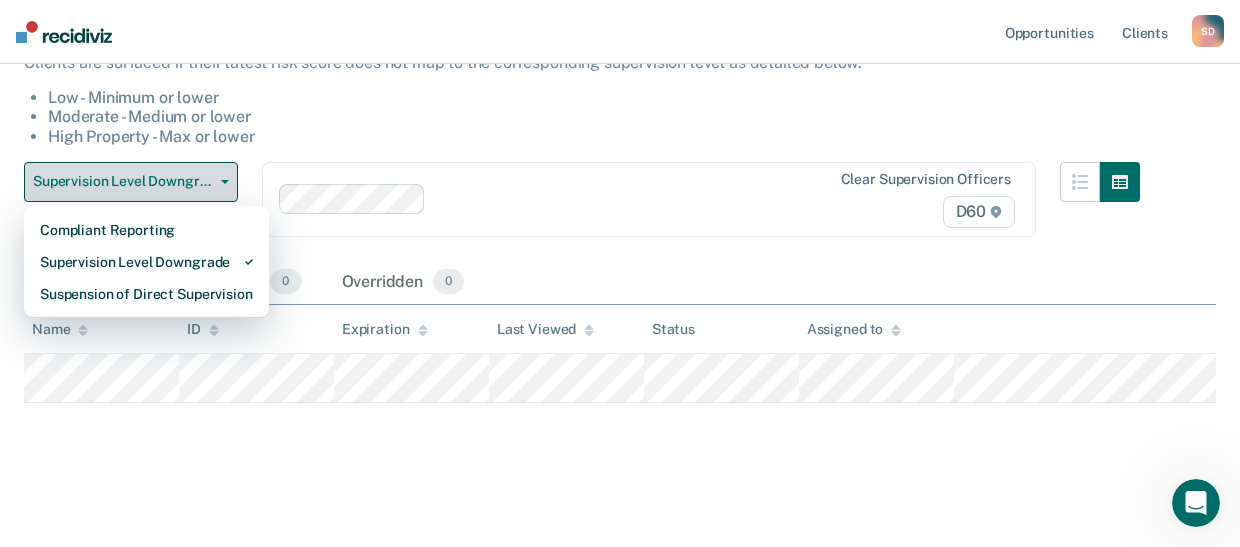 click on "Supervision Level Downgrade" at bounding box center (131, 182) 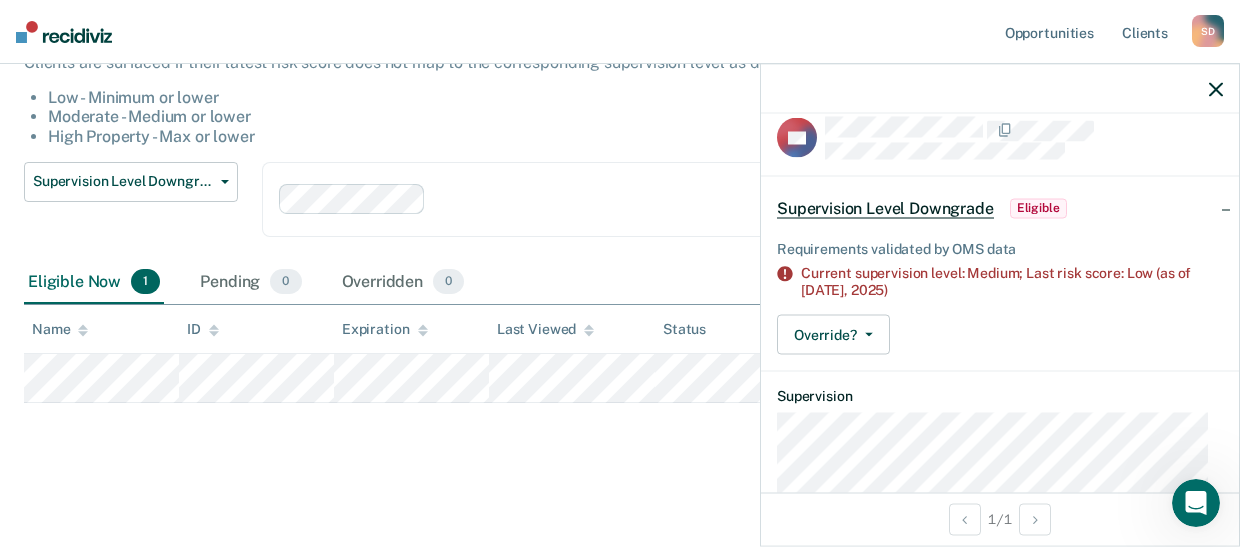 scroll, scrollTop: 0, scrollLeft: 0, axis: both 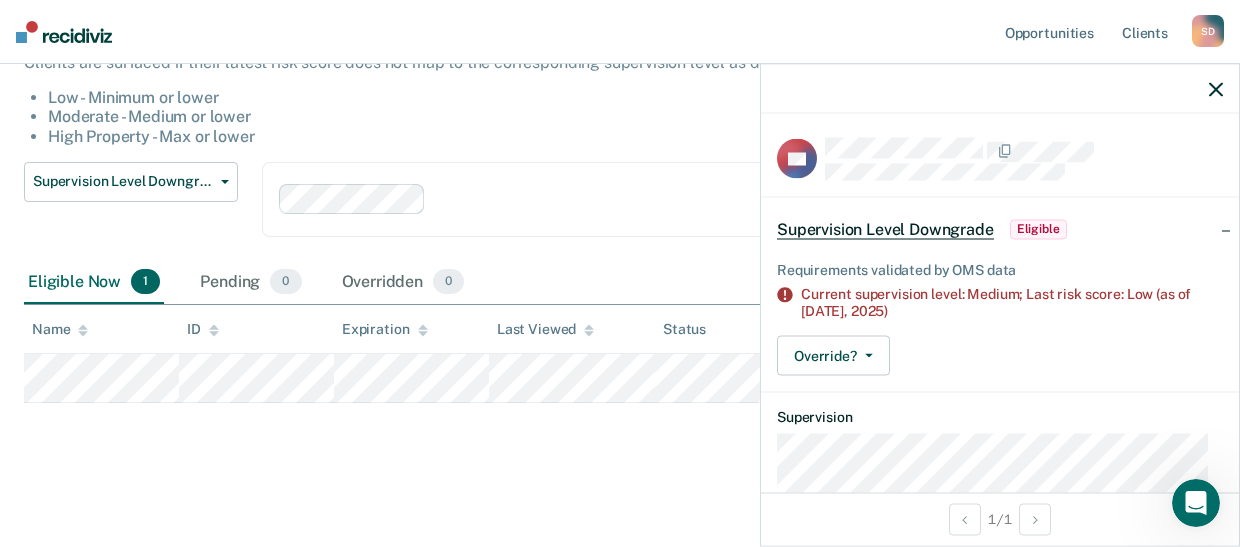 click 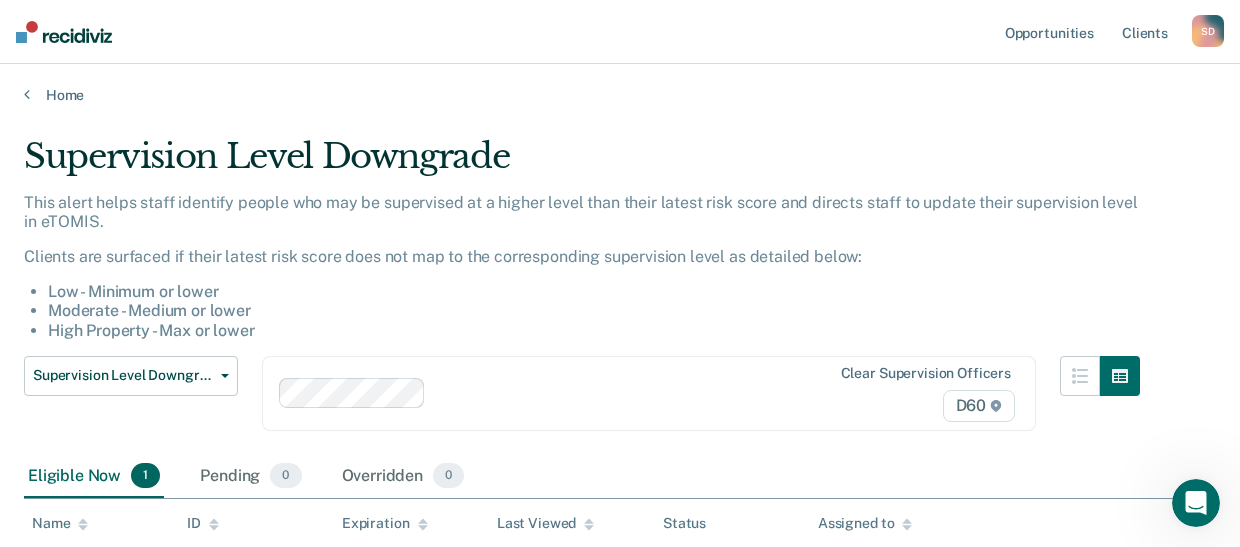 scroll, scrollTop: 0, scrollLeft: 0, axis: both 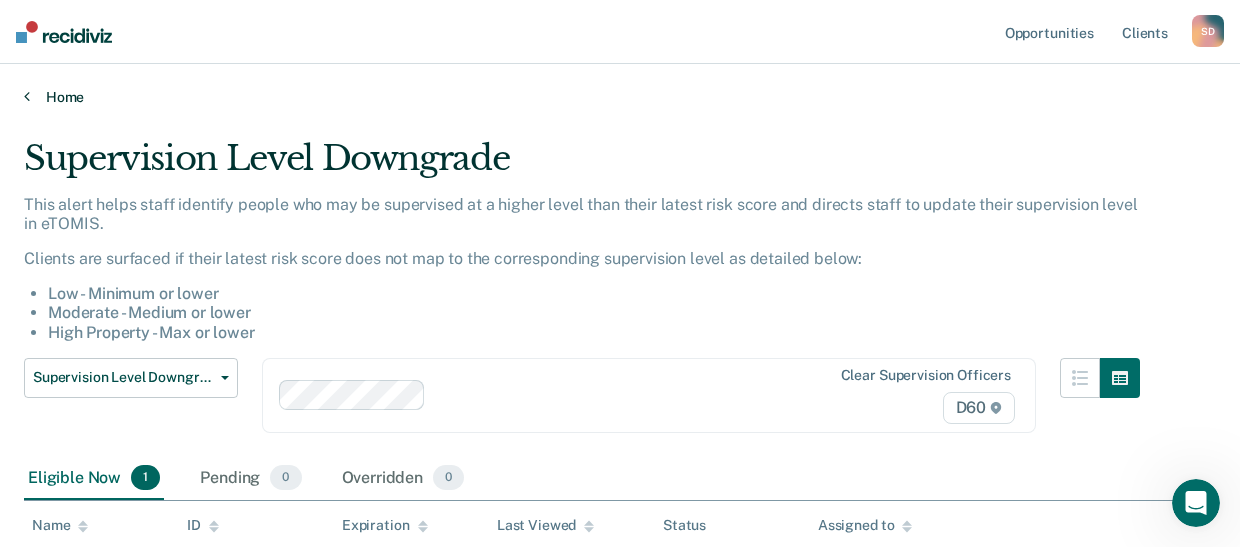 click at bounding box center [27, 96] 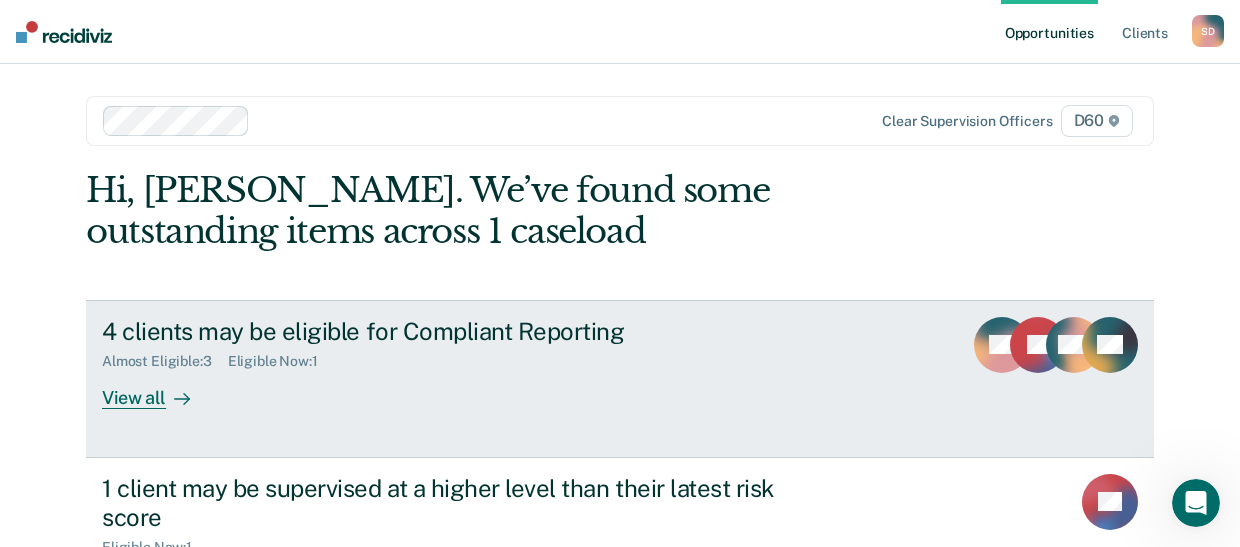 click on "View all" at bounding box center [158, 389] 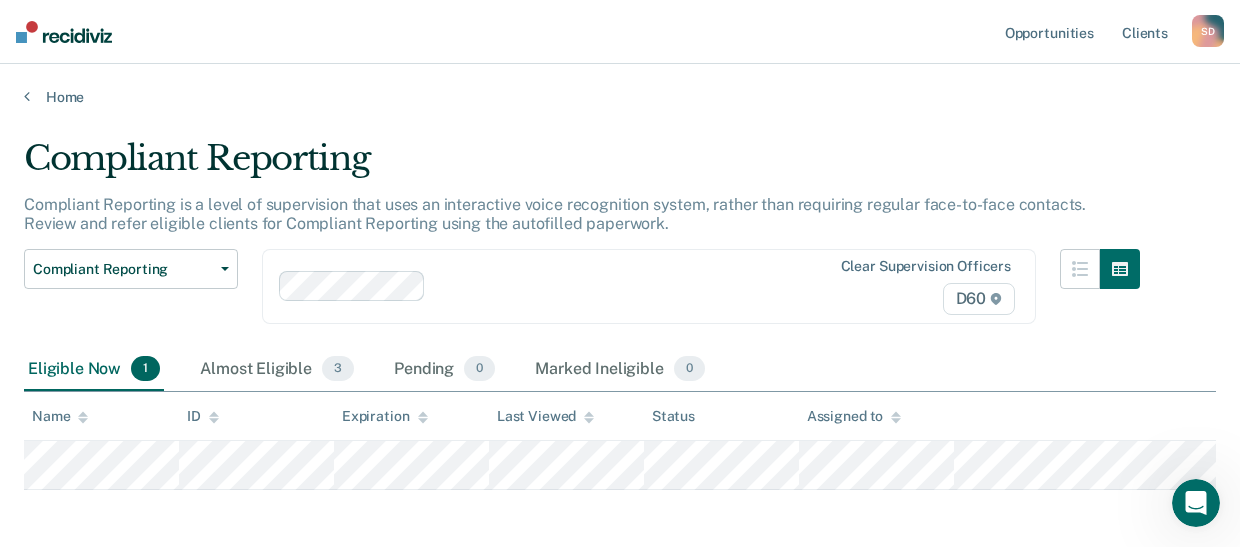 scroll, scrollTop: 87, scrollLeft: 0, axis: vertical 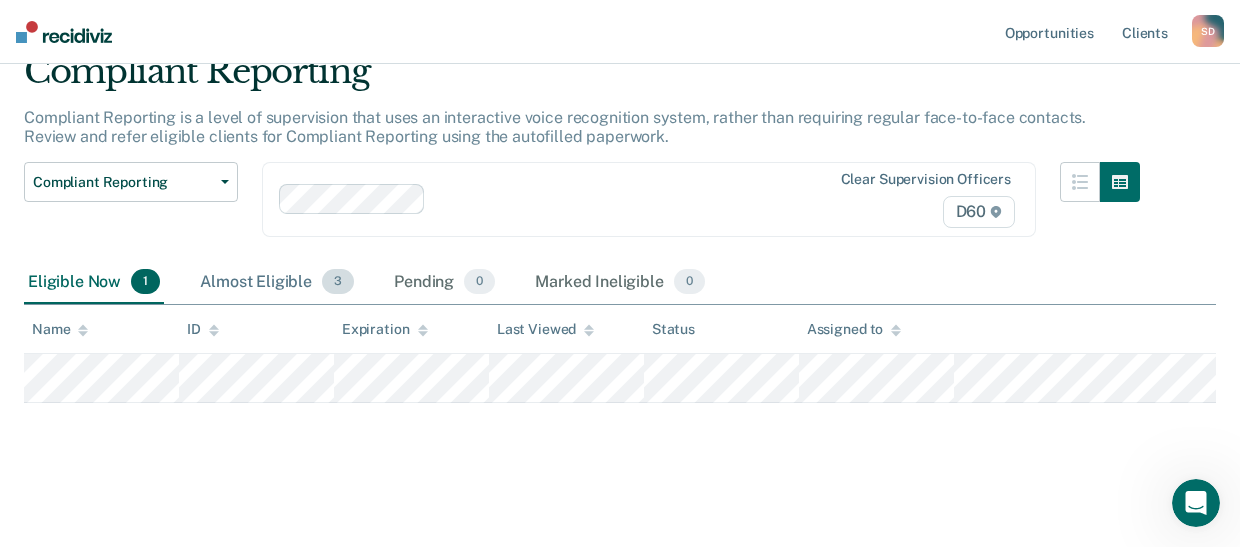 click on "Almost Eligible 3" at bounding box center (277, 283) 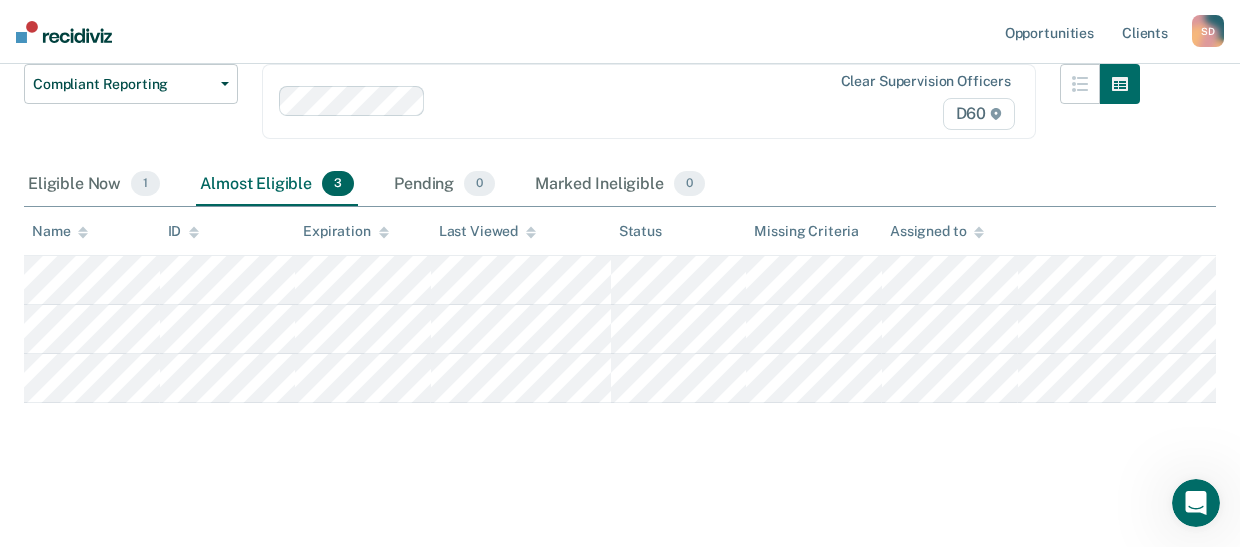 scroll, scrollTop: 213, scrollLeft: 0, axis: vertical 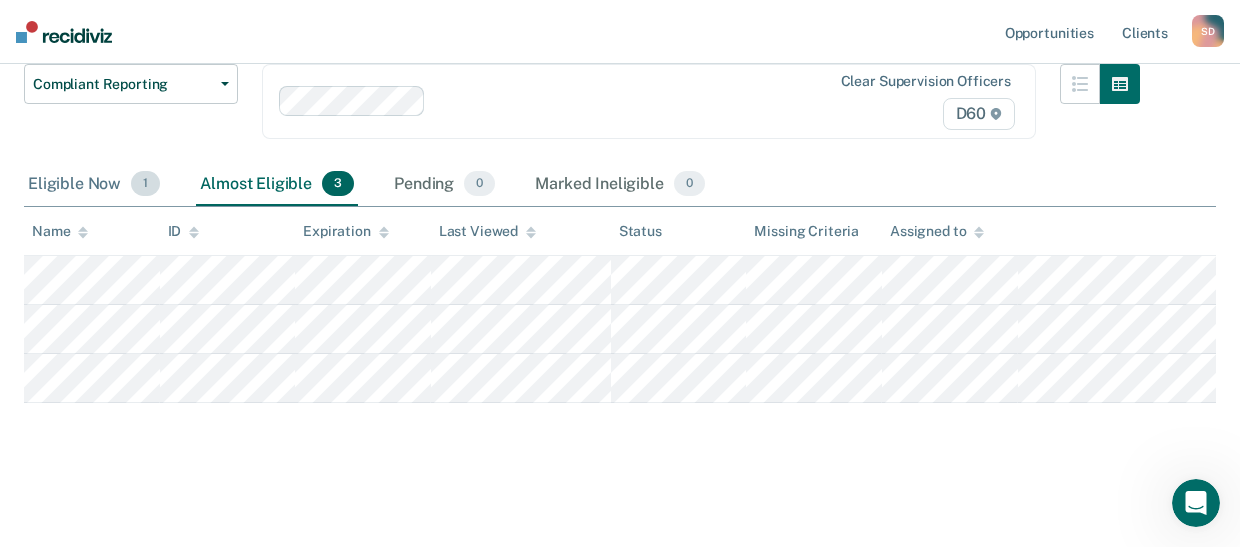 click on "Eligible Now 1" at bounding box center (94, 185) 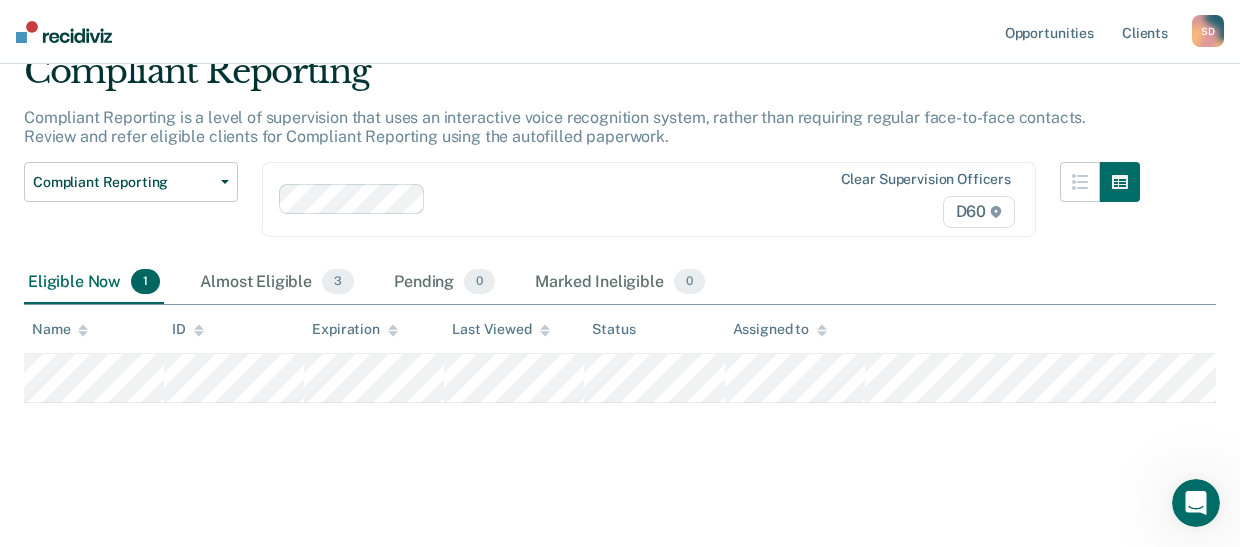scroll, scrollTop: 87, scrollLeft: 0, axis: vertical 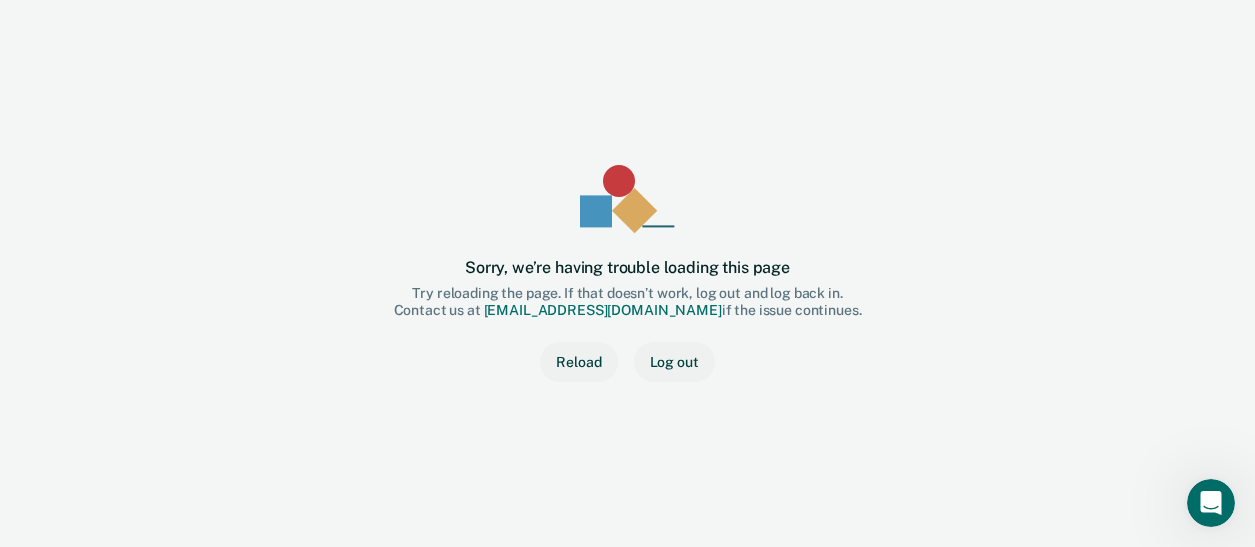 click on "Sorry, we’re having trouble loading this page Try reloading the page. If that doesn’t work, log out and log back in. Contact us at   [EMAIL_ADDRESS][DOMAIN_NAME]  if the issue continues. Reload Log out" at bounding box center (627, 273) 